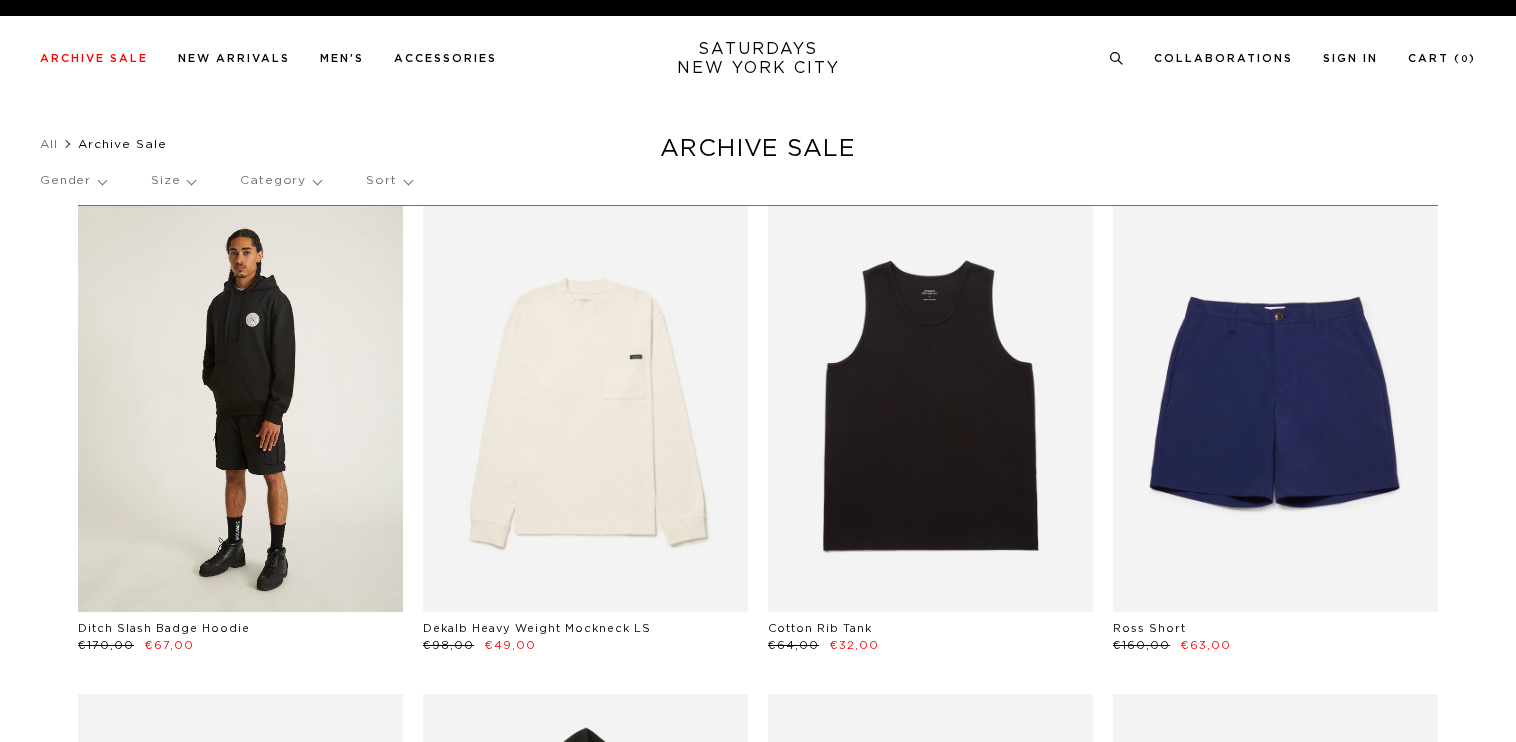 scroll, scrollTop: 0, scrollLeft: 0, axis: both 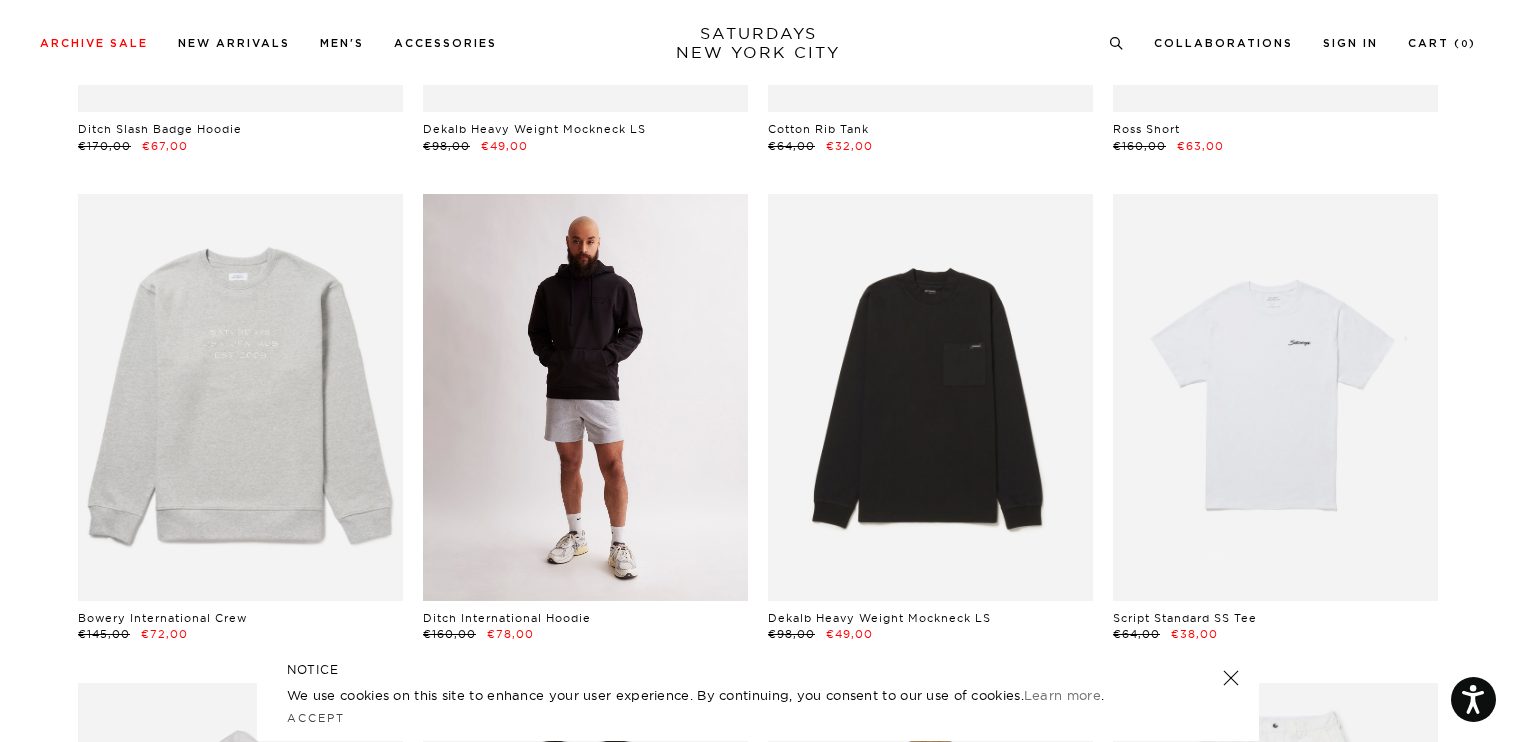 click at bounding box center [585, 397] 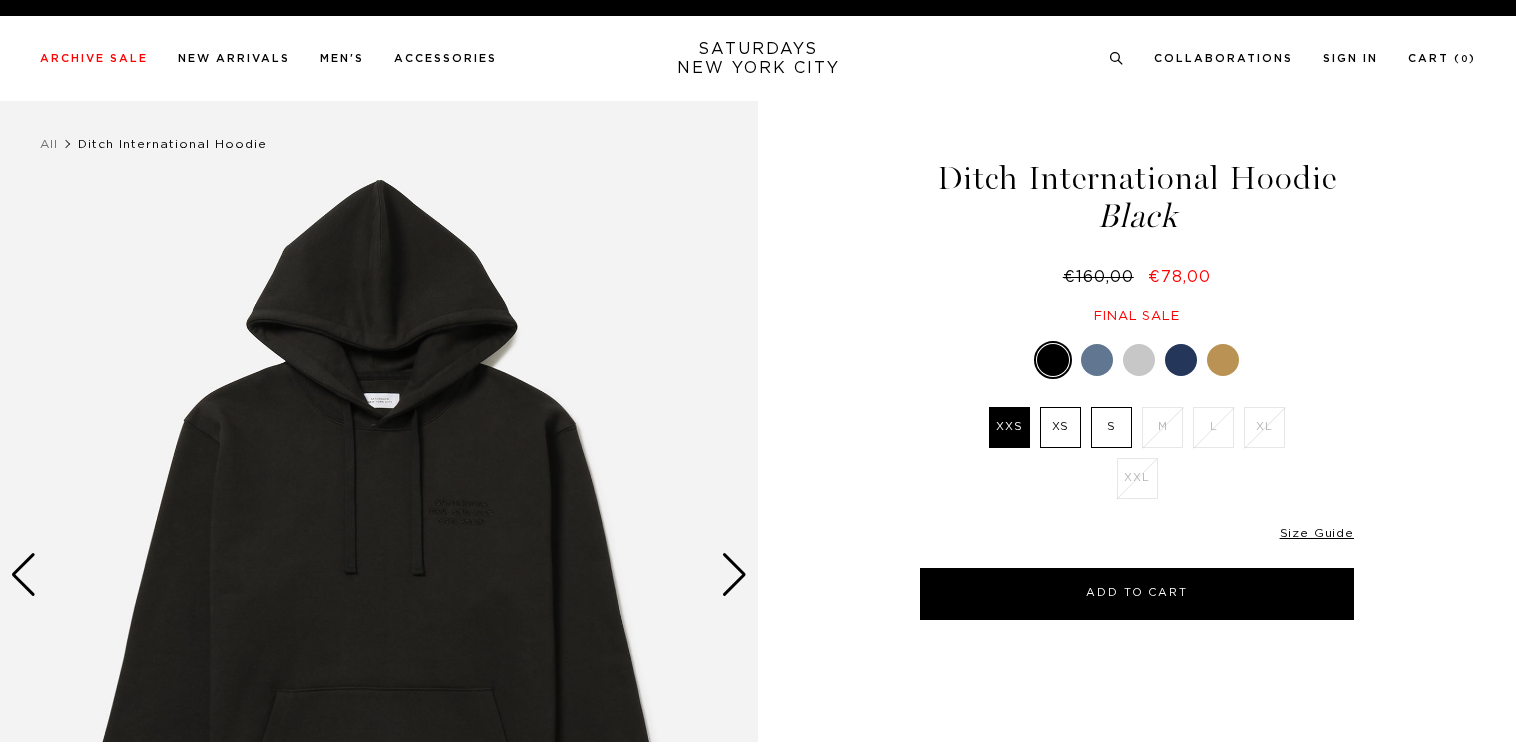 scroll, scrollTop: 0, scrollLeft: 0, axis: both 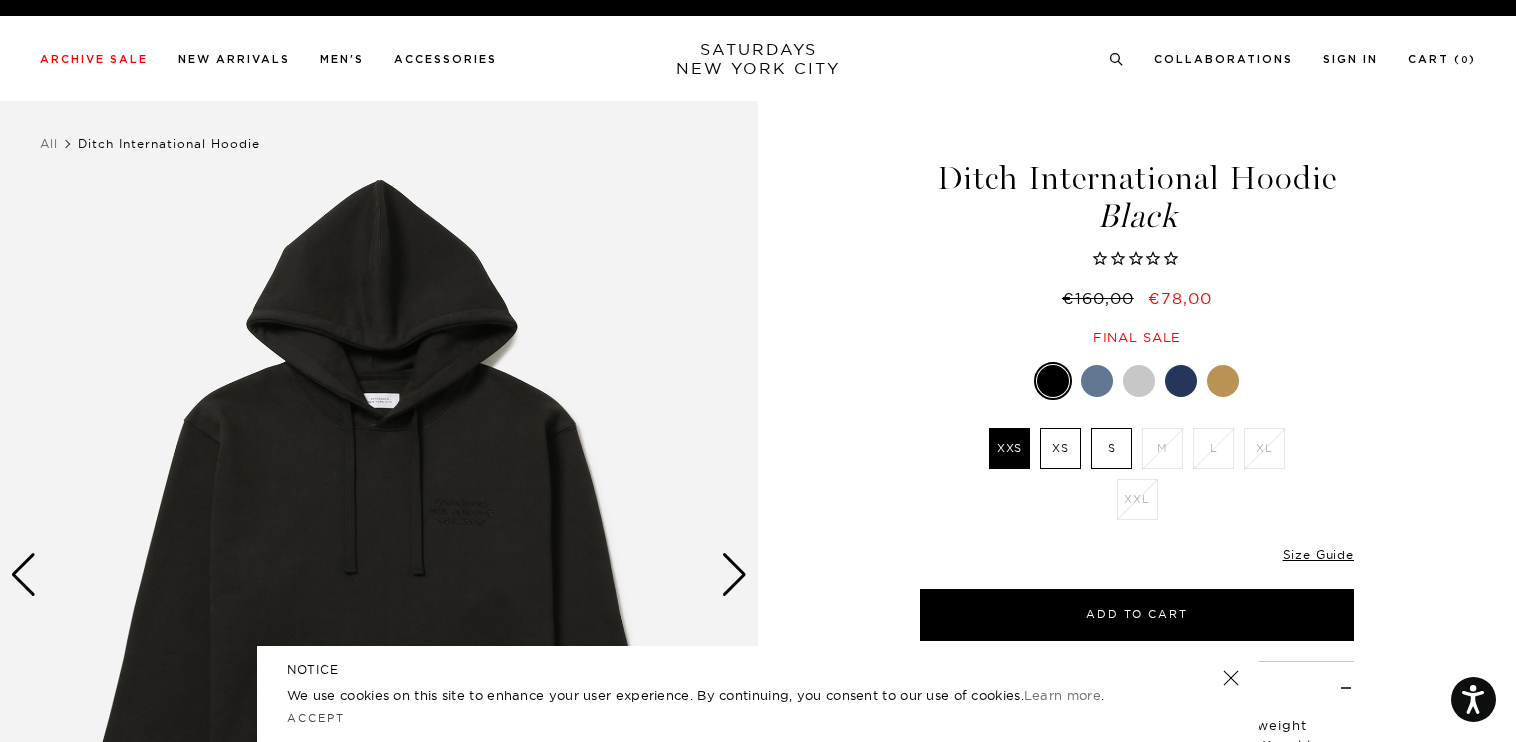 click at bounding box center [734, 575] 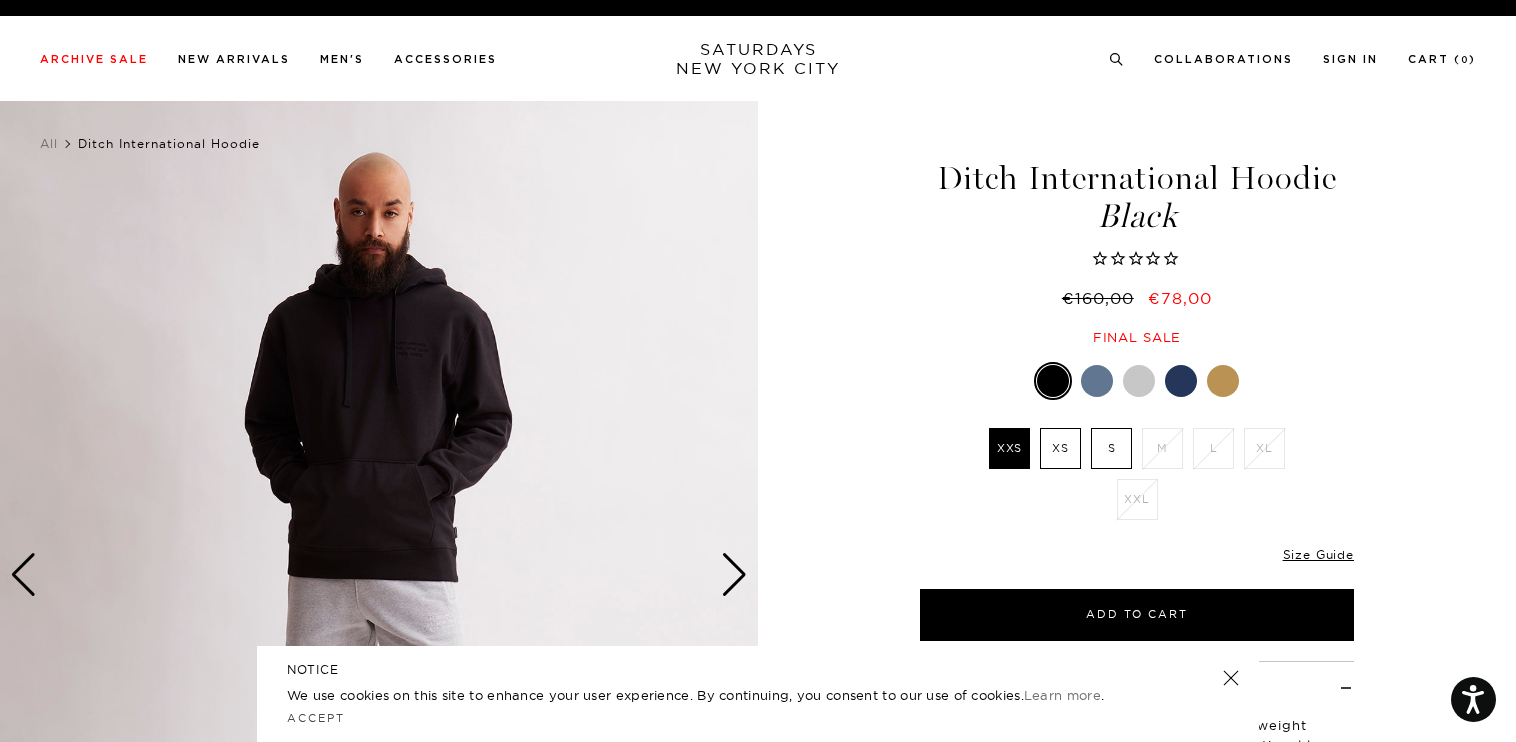 click at bounding box center [734, 575] 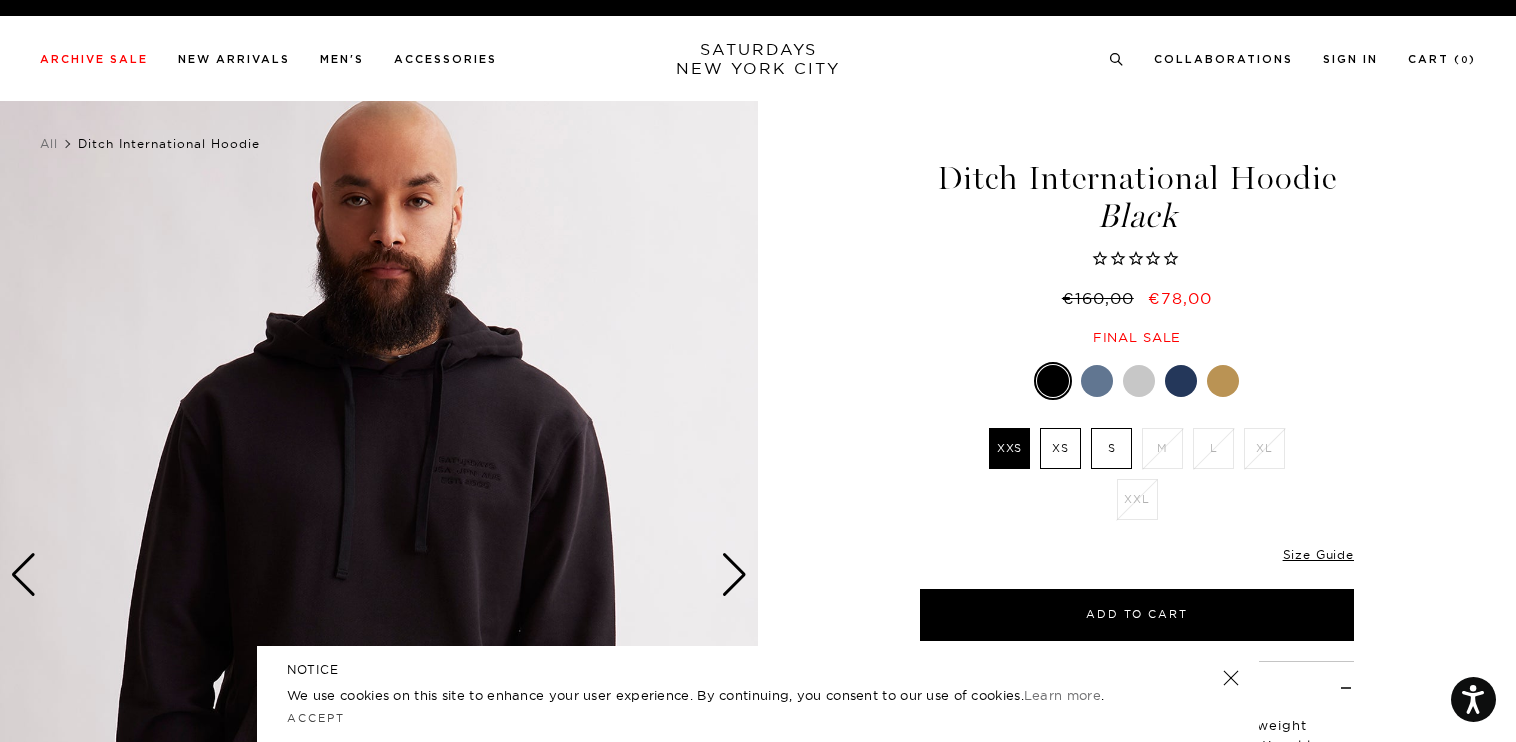 click at bounding box center [734, 575] 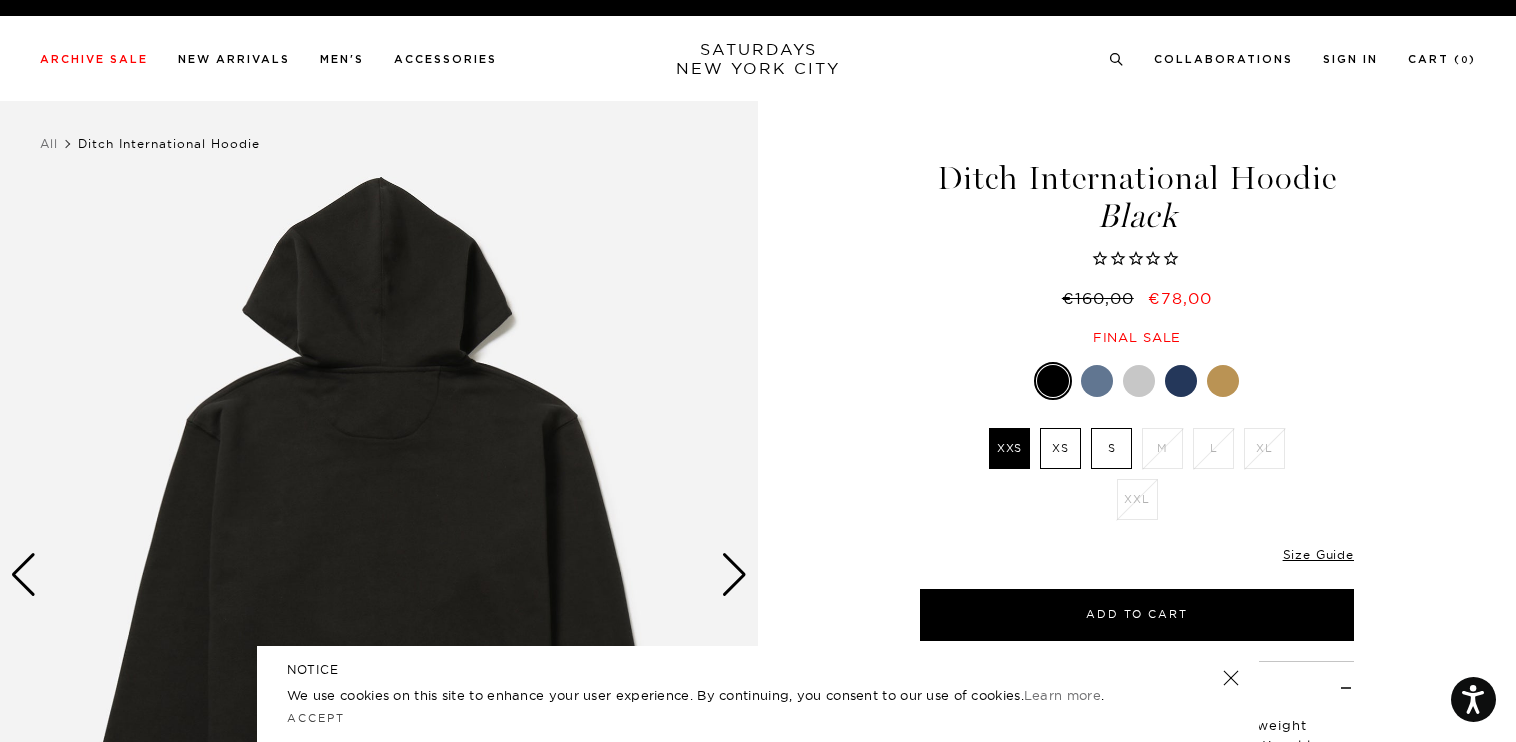 click at bounding box center [734, 575] 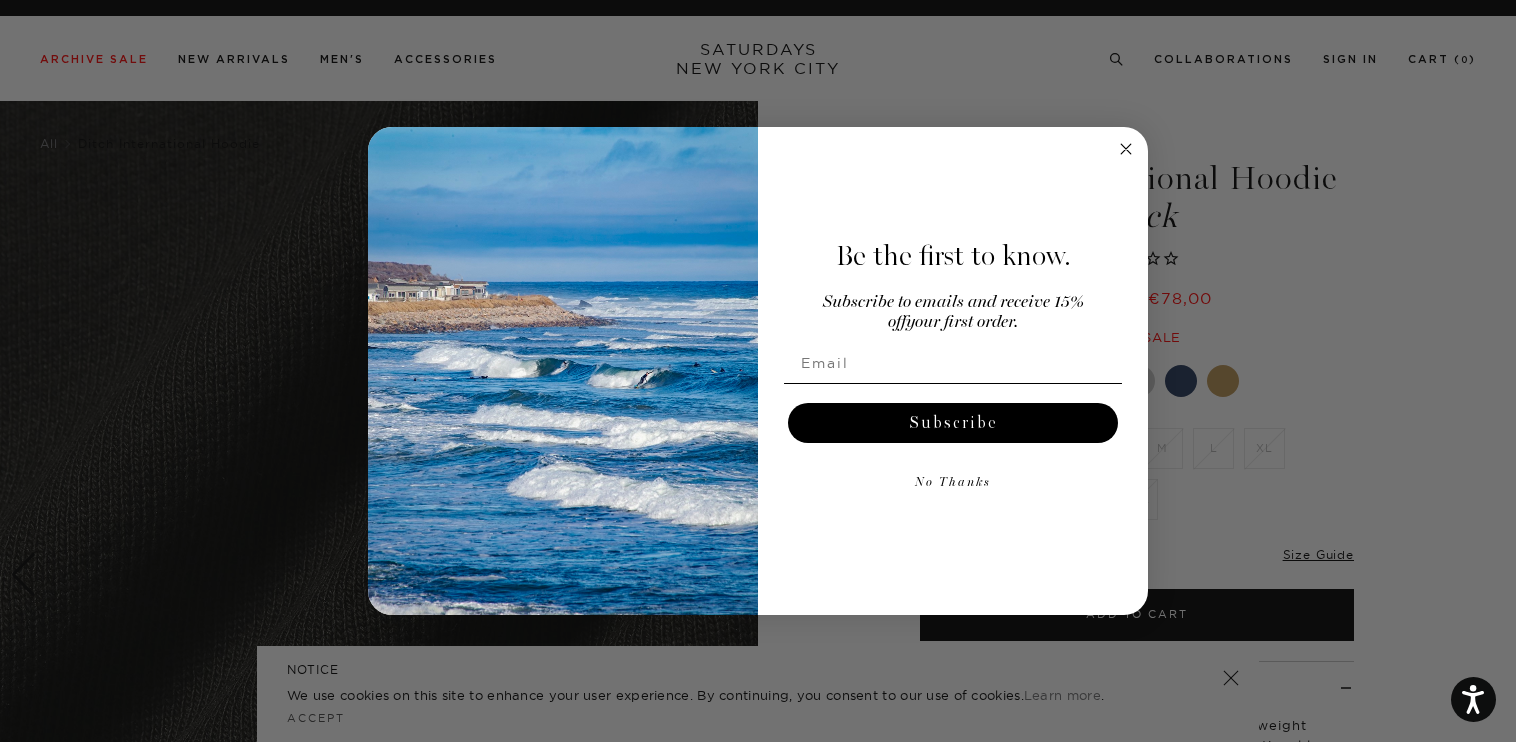 click 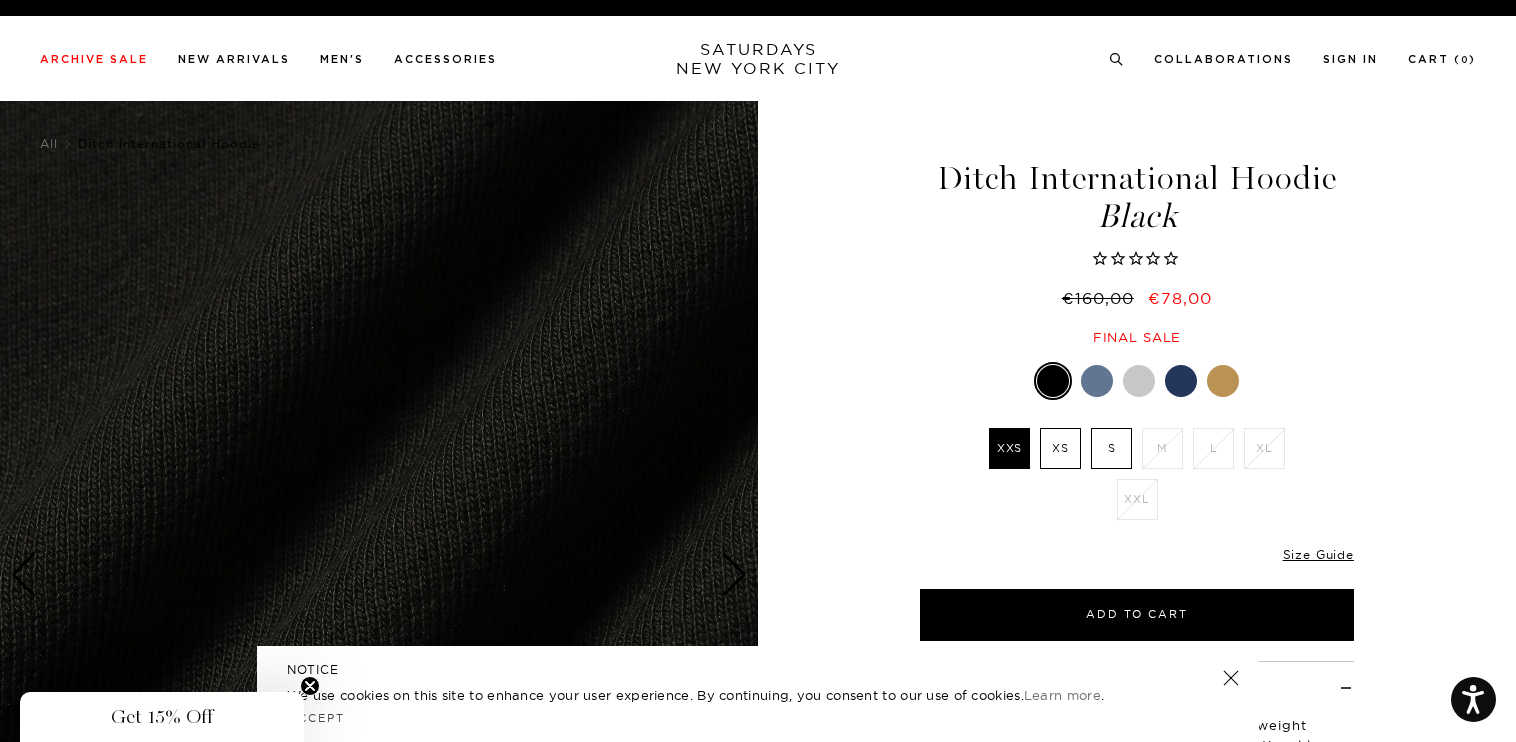 click at bounding box center [1181, 381] 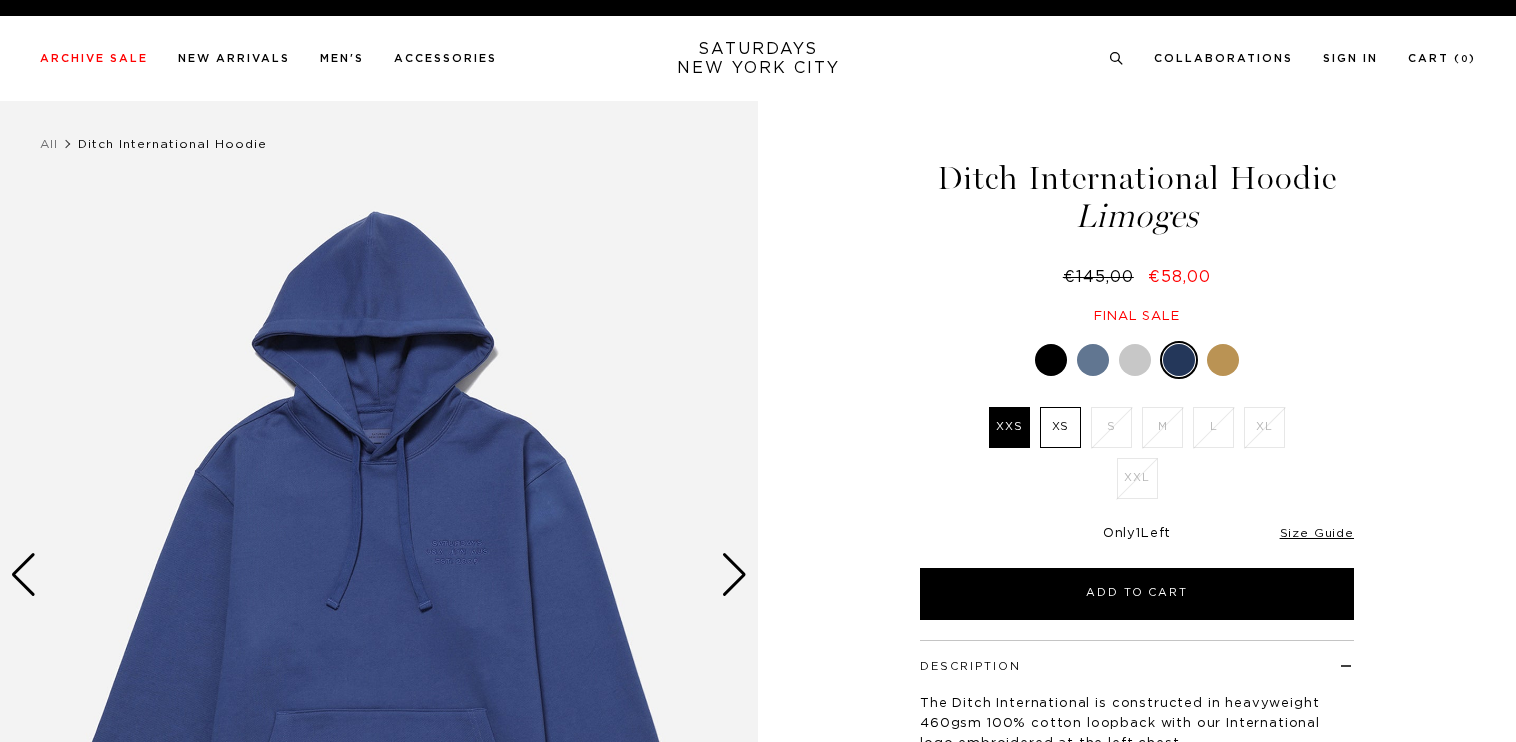 scroll, scrollTop: 0, scrollLeft: 0, axis: both 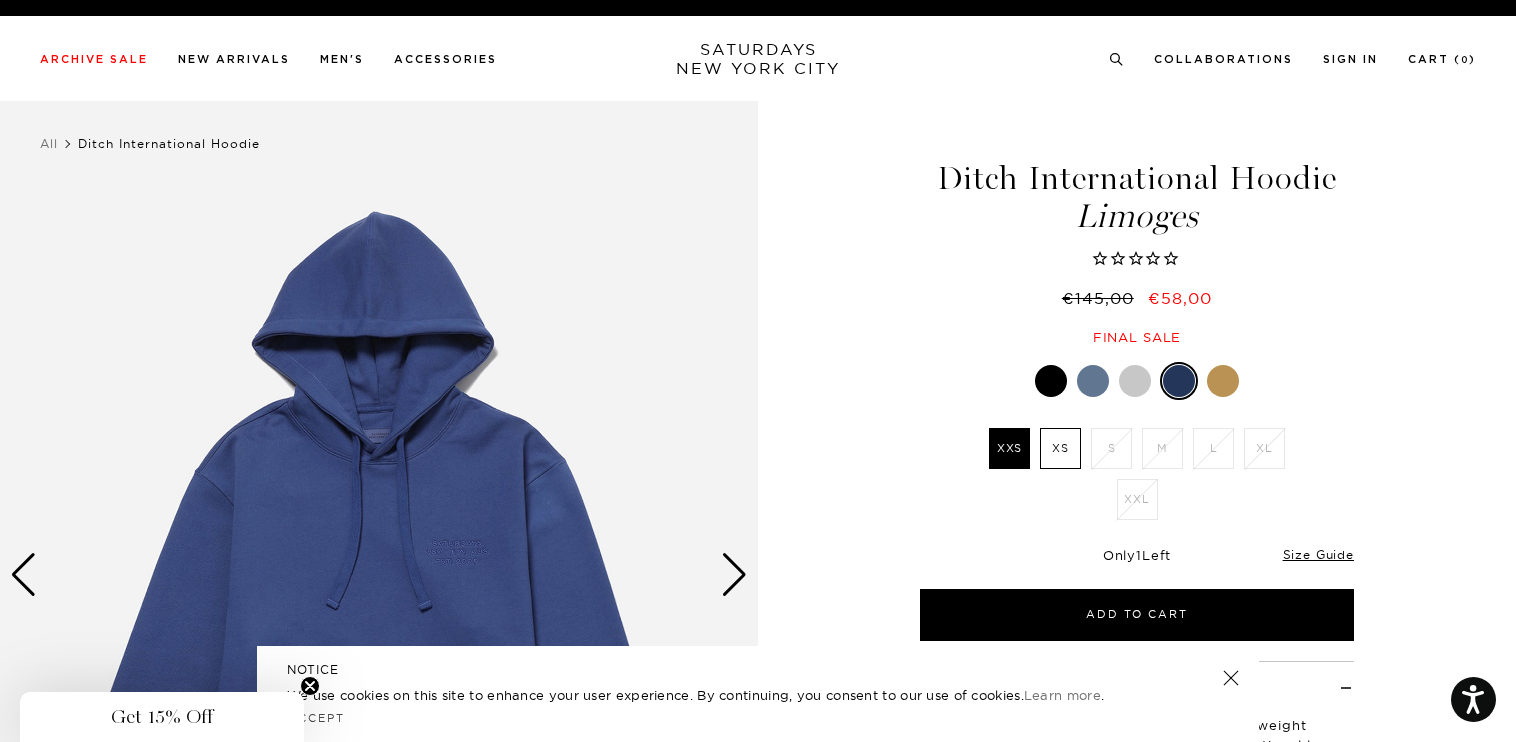 click at bounding box center (1093, 381) 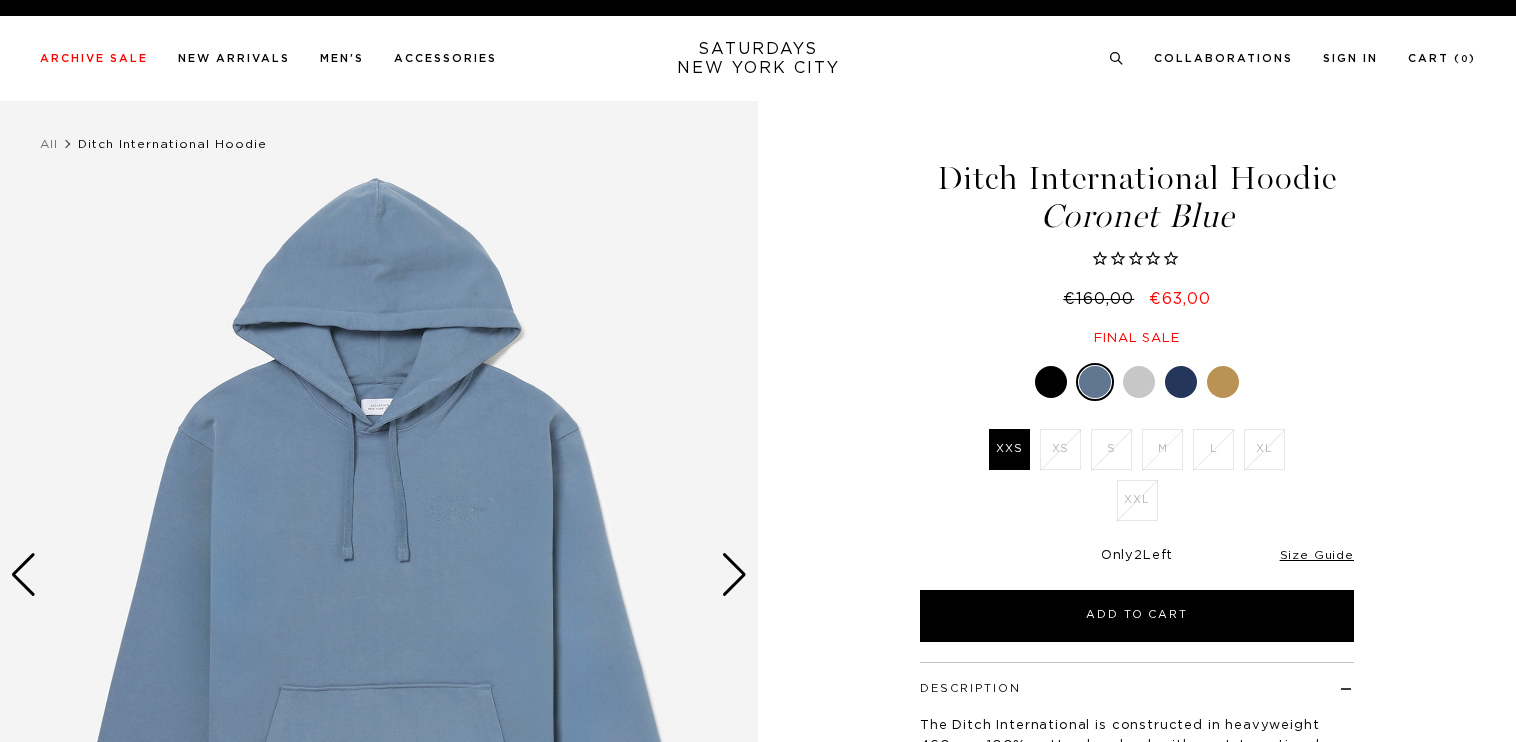 scroll, scrollTop: 0, scrollLeft: 0, axis: both 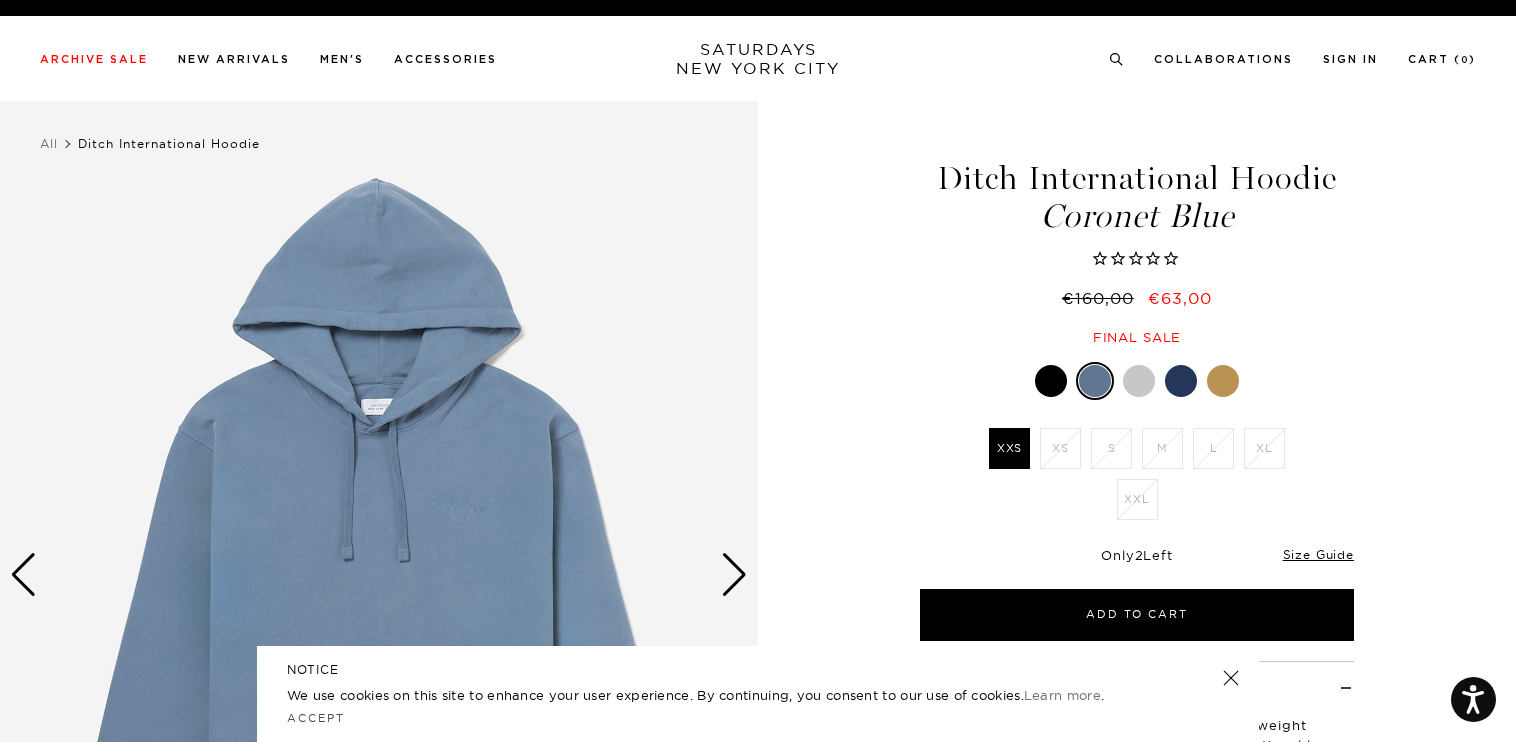click at bounding box center [1139, 381] 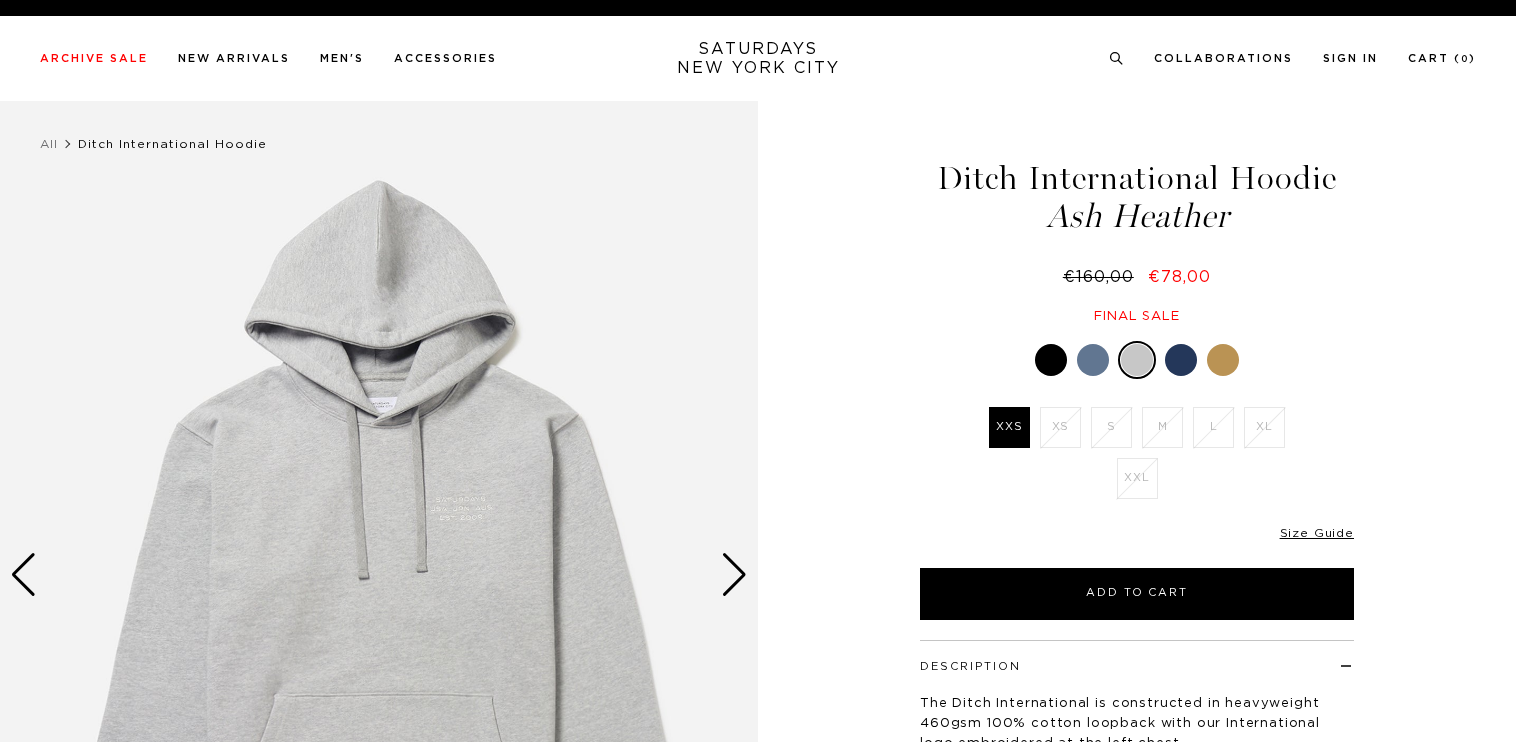 scroll, scrollTop: 0, scrollLeft: 0, axis: both 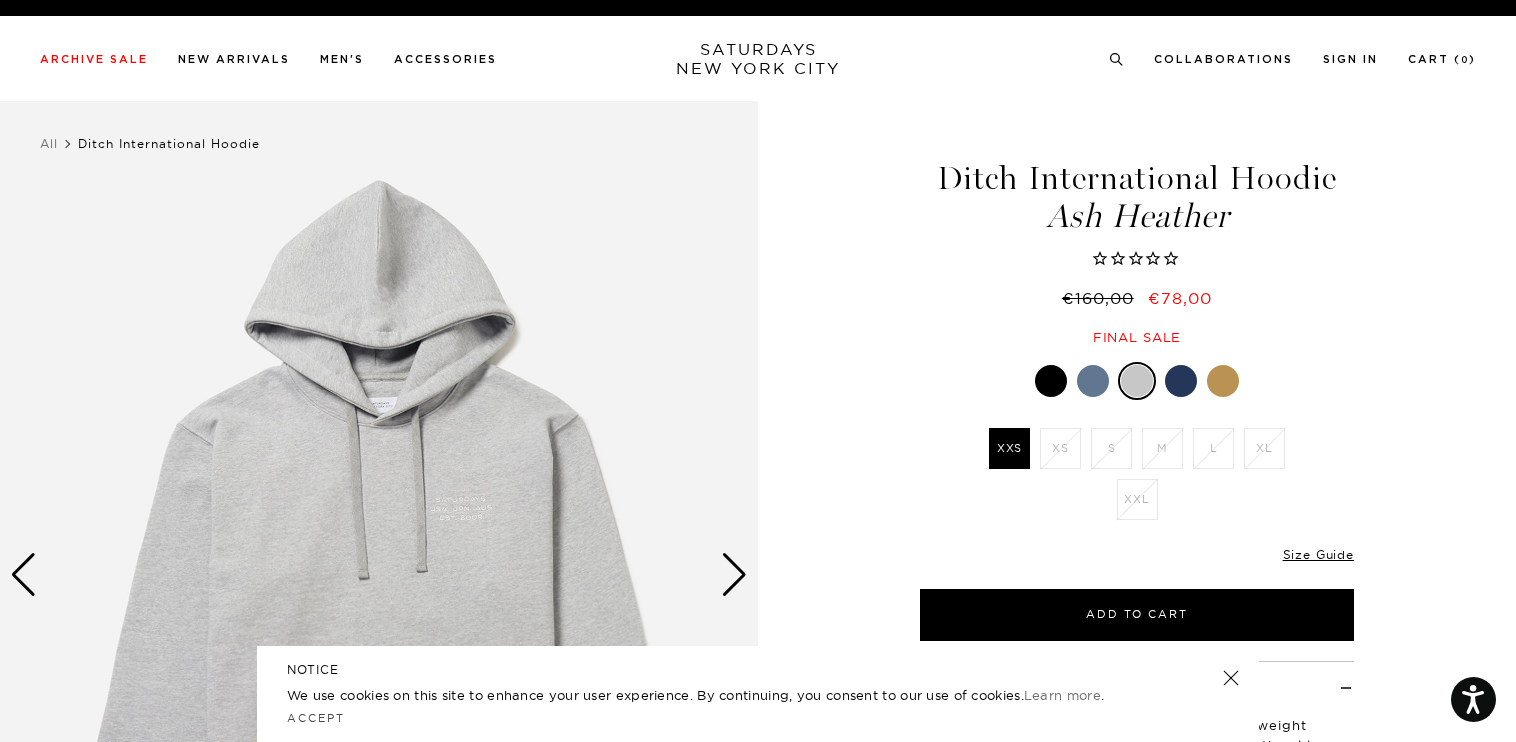 click at bounding box center (1223, 381) 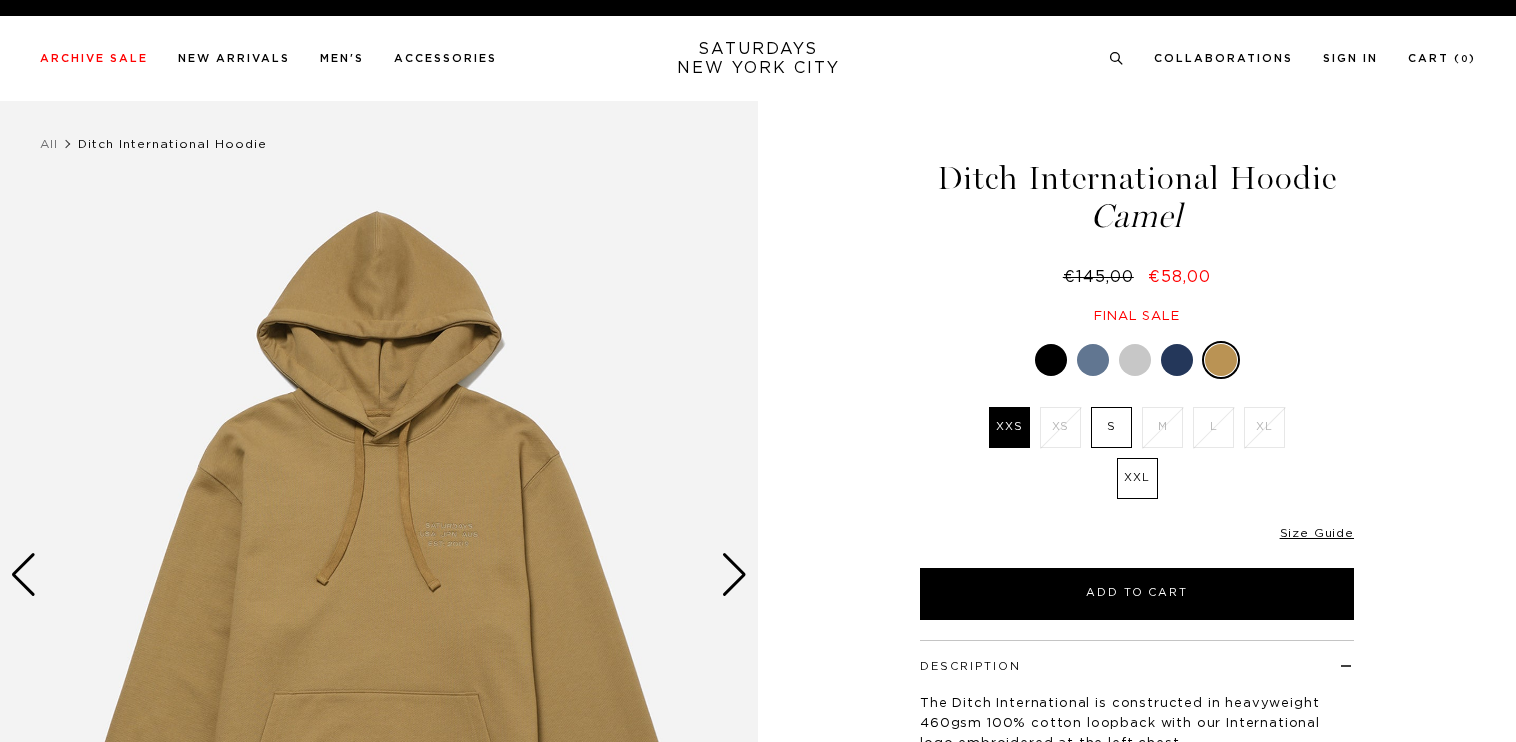 scroll, scrollTop: 0, scrollLeft: 0, axis: both 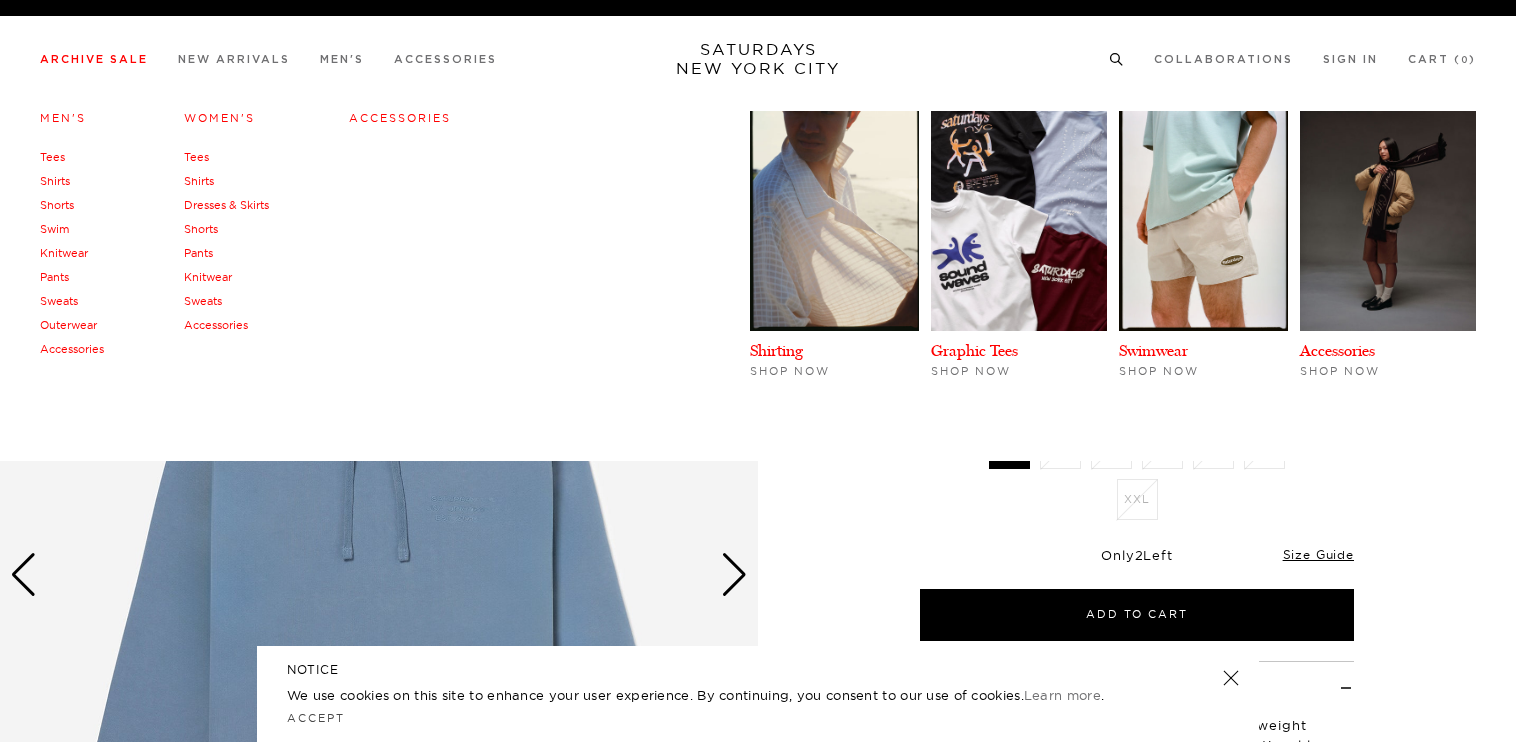 click on "Archive Sale" at bounding box center [94, 59] 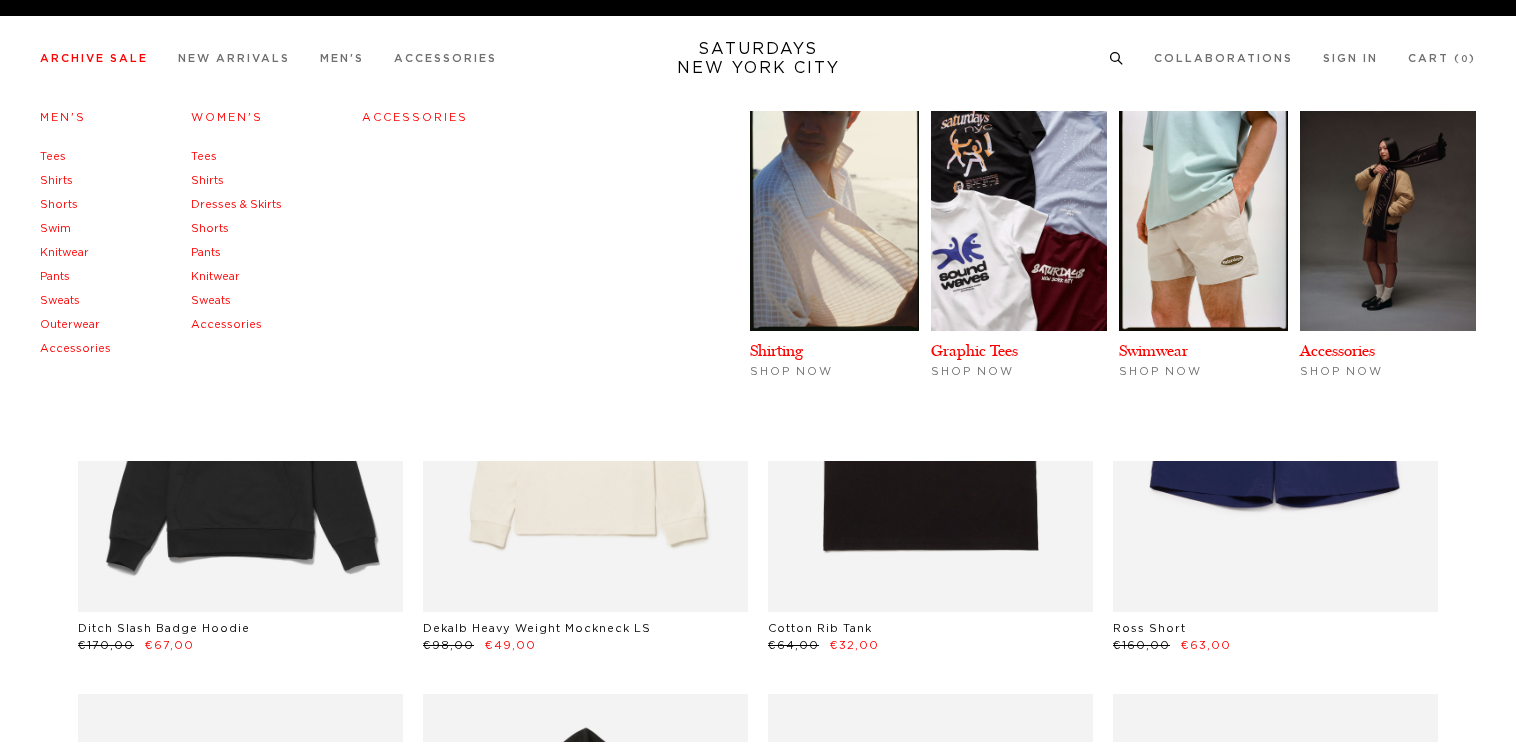 scroll, scrollTop: 0, scrollLeft: 0, axis: both 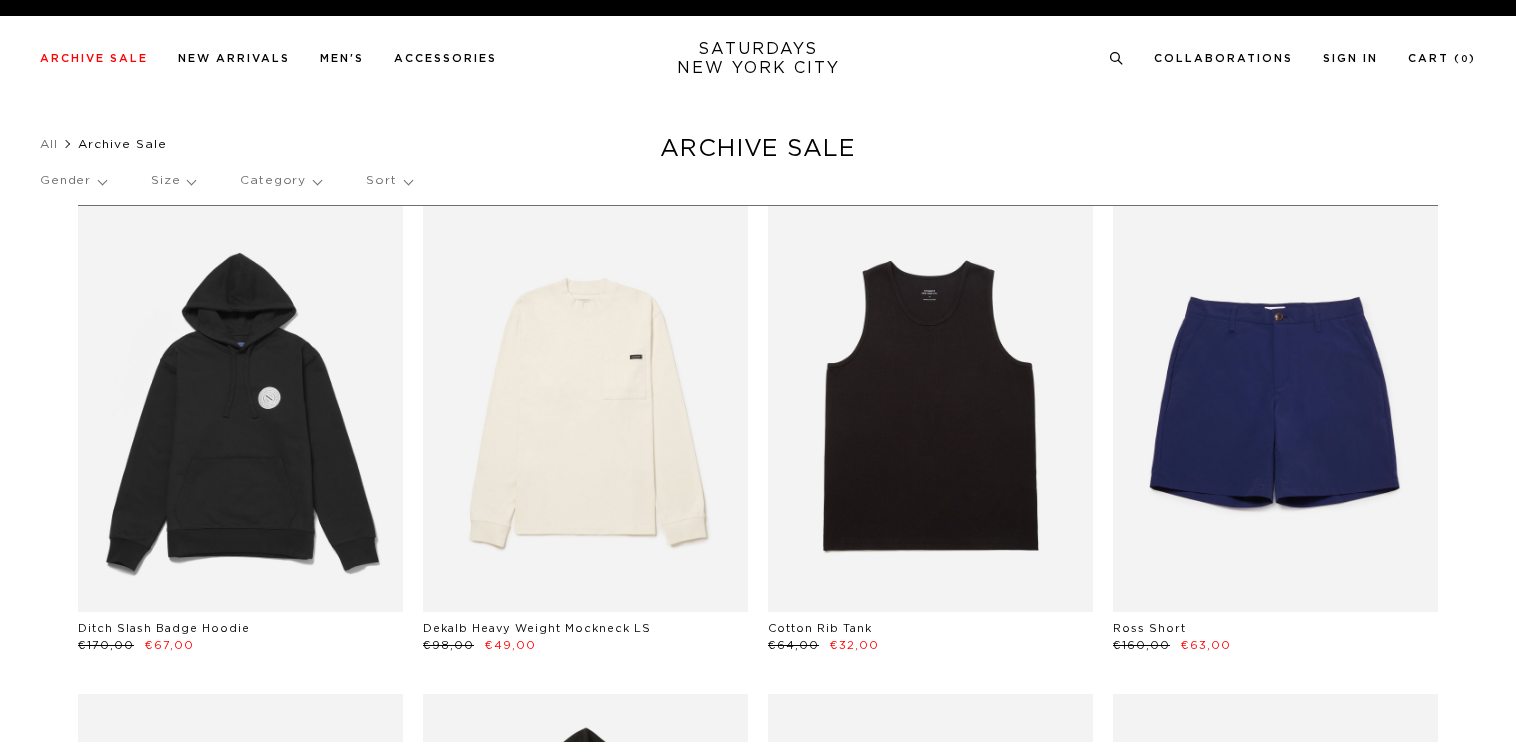 click on "Size" at bounding box center [173, 181] 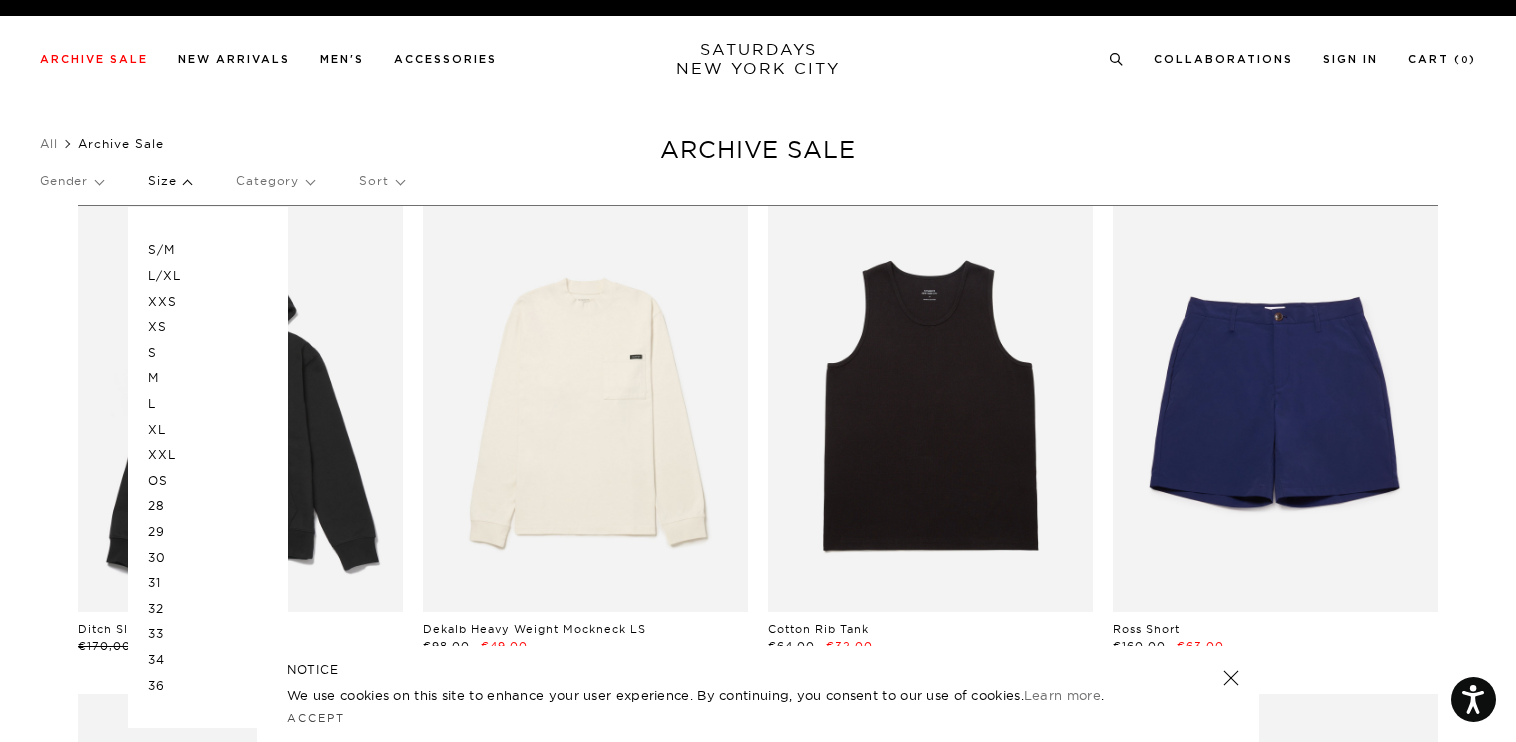 click on "L/XL" at bounding box center (208, 276) 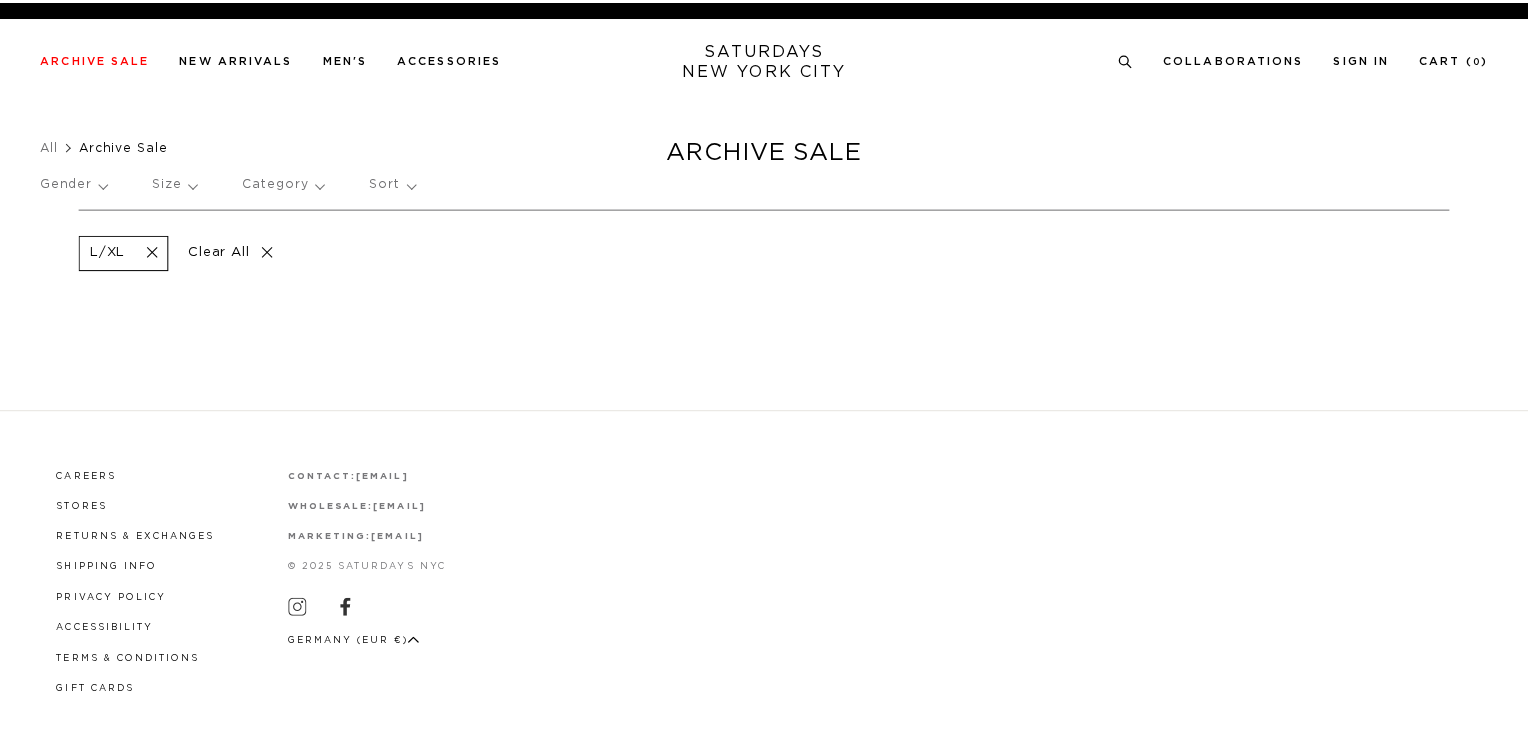scroll, scrollTop: 0, scrollLeft: 0, axis: both 